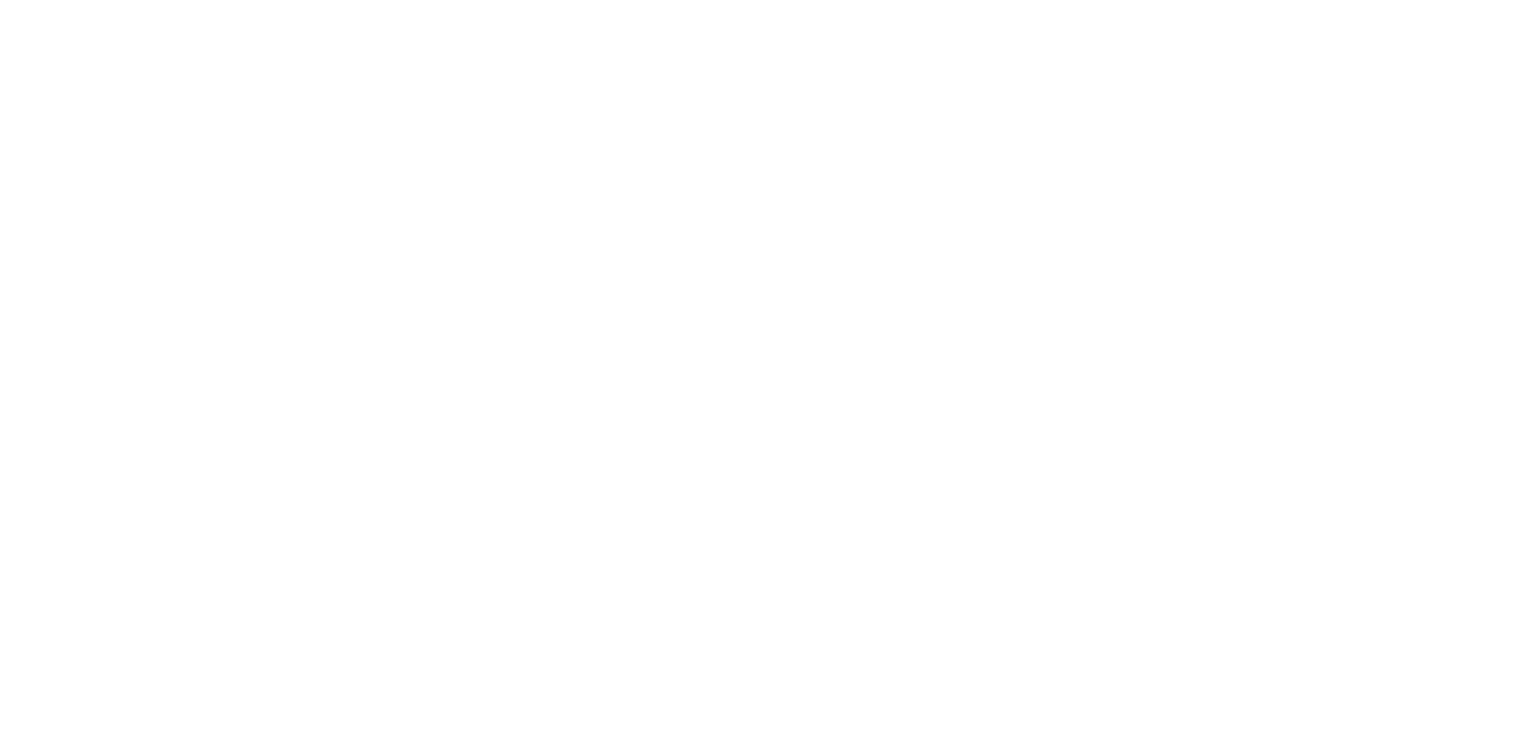 scroll, scrollTop: 0, scrollLeft: 0, axis: both 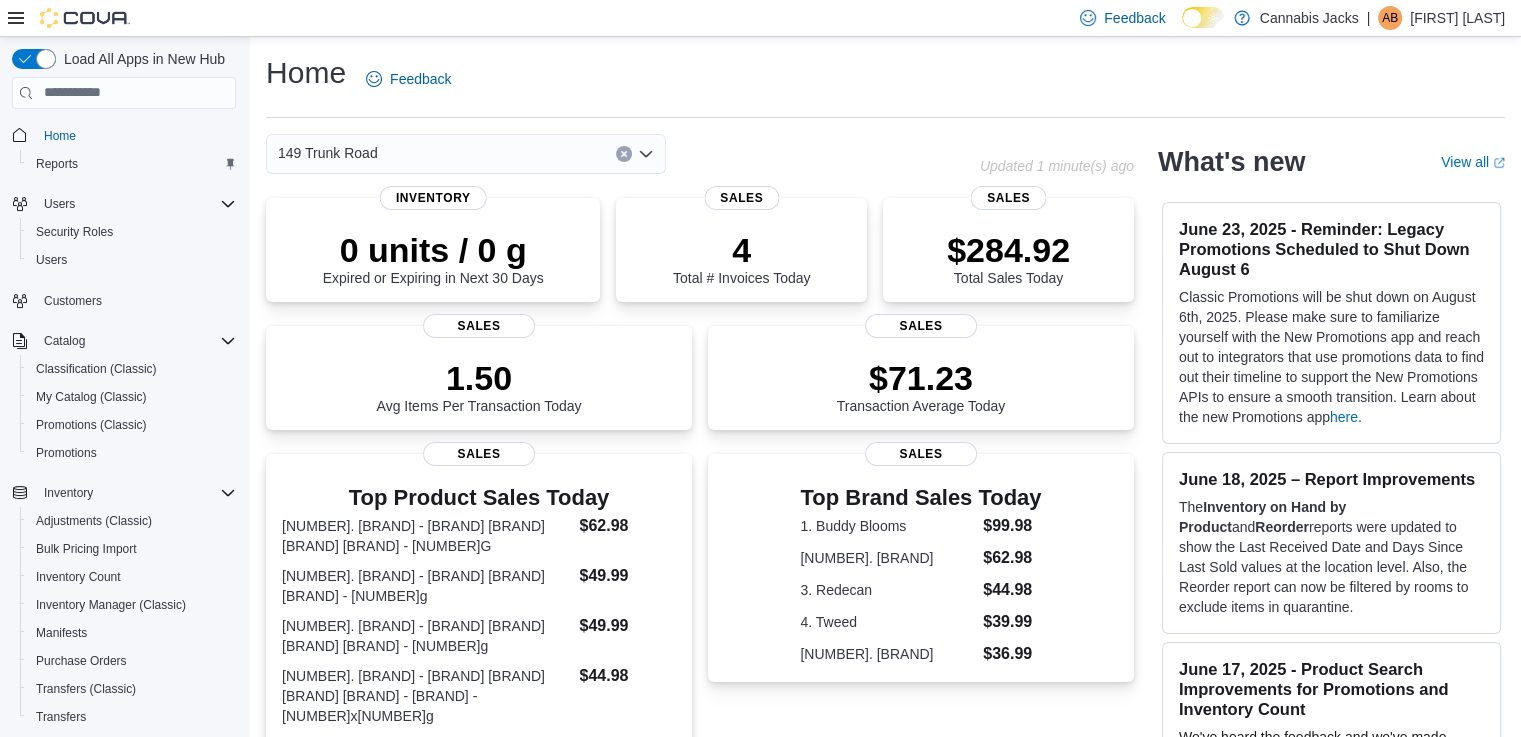 click at bounding box center (624, 154) 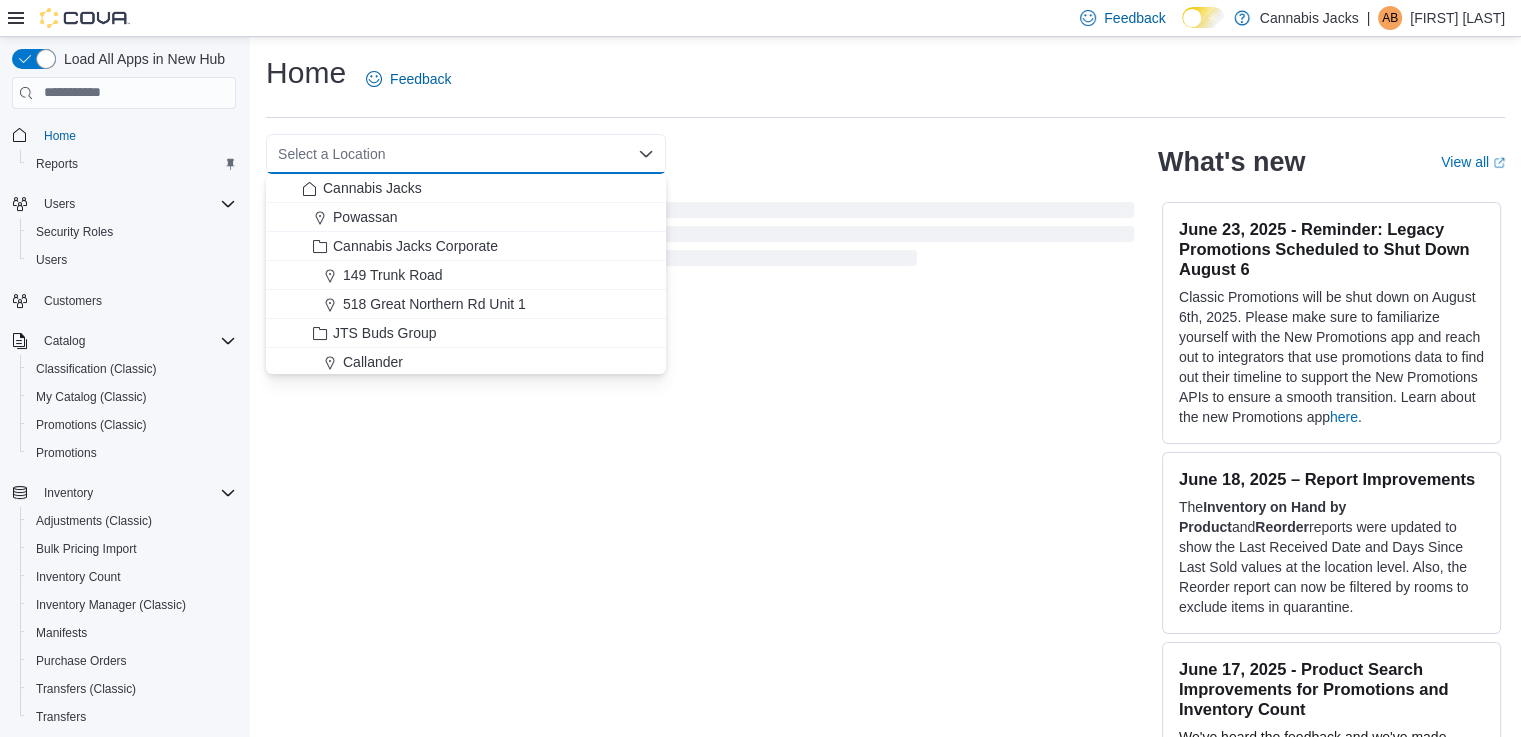 click on "Home Feedback Select a Location Combo box. Selected. Combo box input. Select a Location. Type some text or, to display a list of choices, press Down Arrow. To exit the list of choices, press Escape. What's new View all (opens in a new tab or window) [MONTH] [DAY], [YEAR] - Reminder: Legacy Promotions Scheduled to Shut Down [MONTH] [DAY] Classic Promotions will be shut down on [MONTH] [DAY], [YEAR]. Please make sure to familiarize yourself with the New Promotions app and reach out to integrators that use promotions data to find out their timeline to support the New Promotions APIs to ensure a smooth transition. Learn about the new Promotions app here . [MONTH] [DAY], [YEAR] – Report Improvements The Inventory on Hand by Product and Reorder reports were updated to show the Last Received Date and Days Since Last Sold values at the location level. Also, the Reorder report can now be filtered by rooms to exclude items in quarantine. [MONTH] [DAY], [YEAR] - Product Search Improvements for Promotions and Inventory Count Promotions and only" at bounding box center (885, 402) 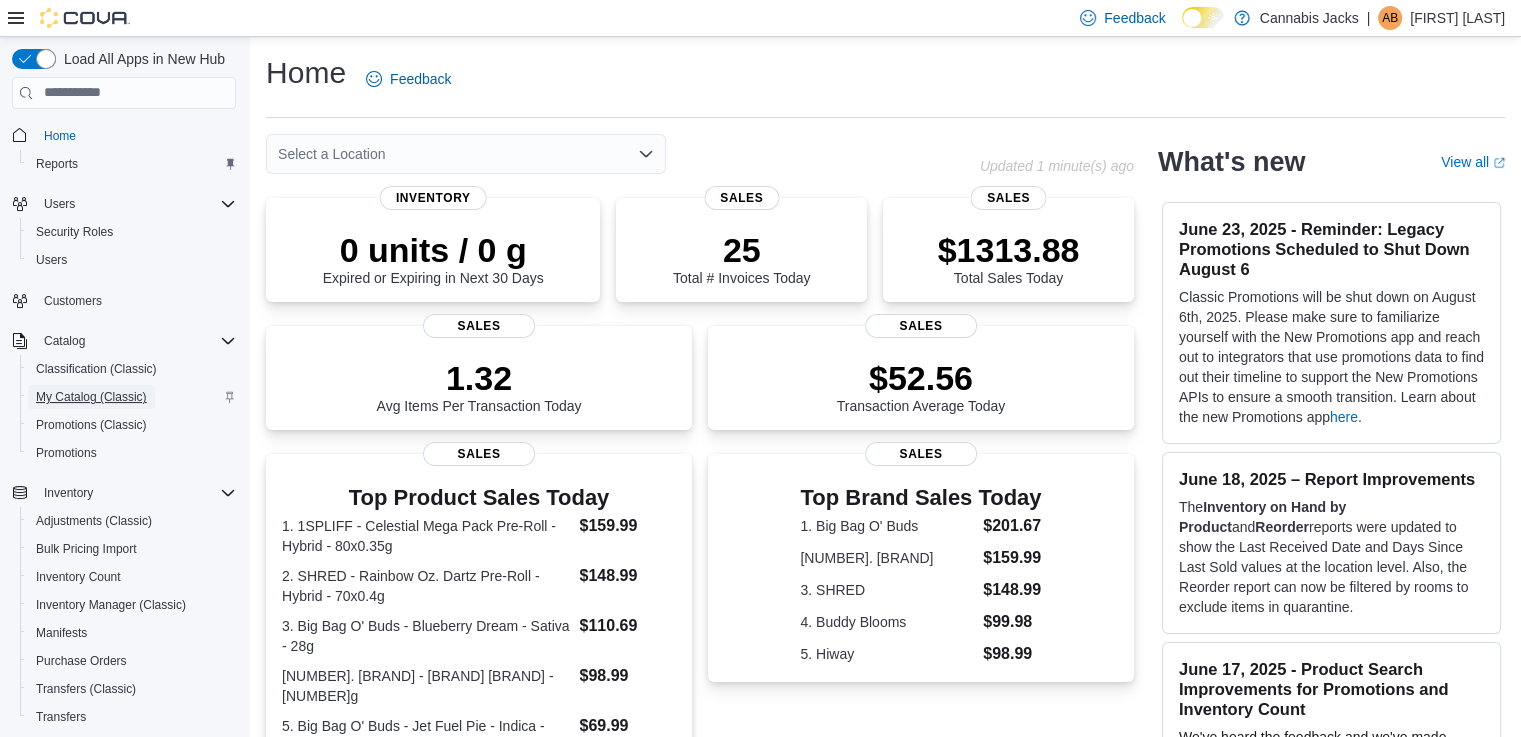 click on "My Catalog (Classic)" at bounding box center [91, 397] 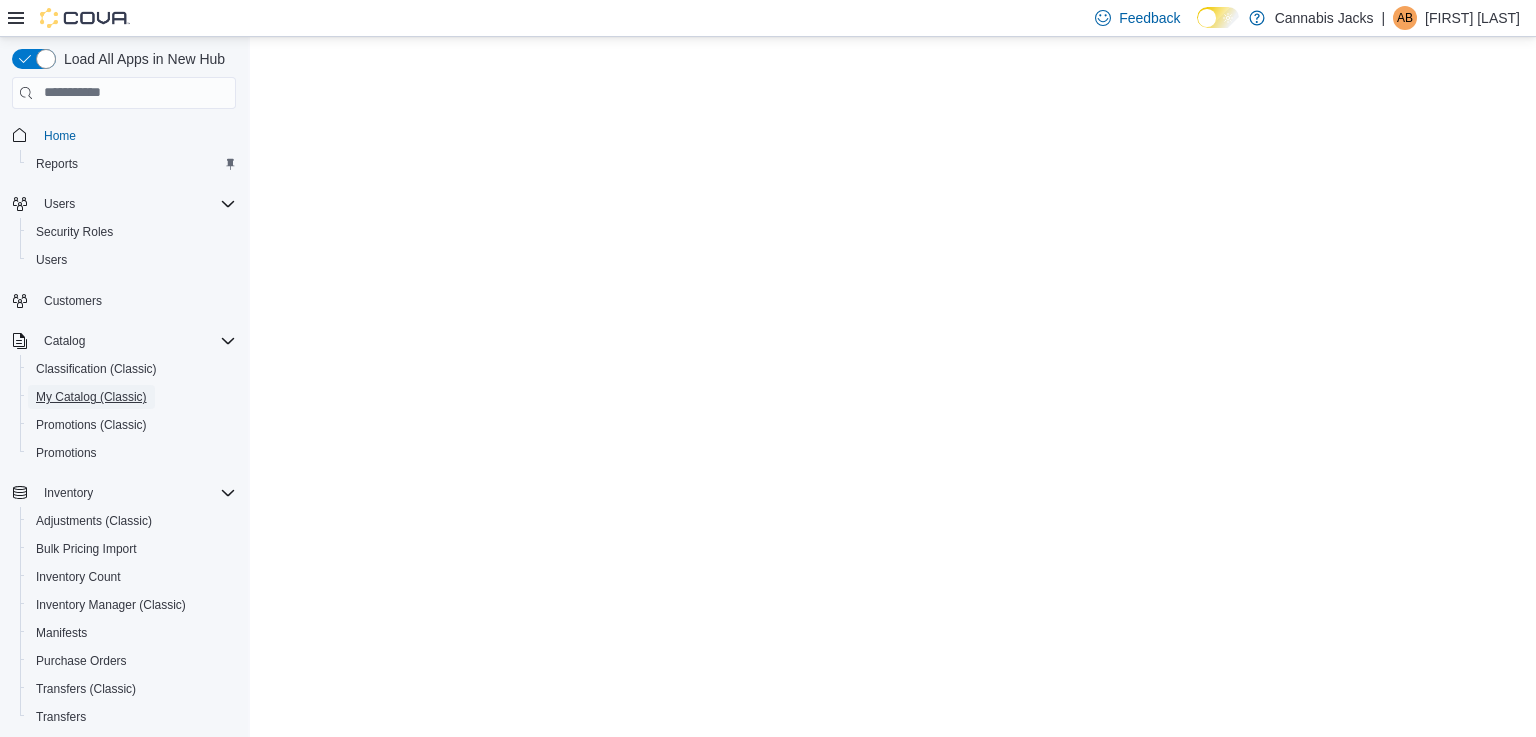 scroll, scrollTop: 0, scrollLeft: 0, axis: both 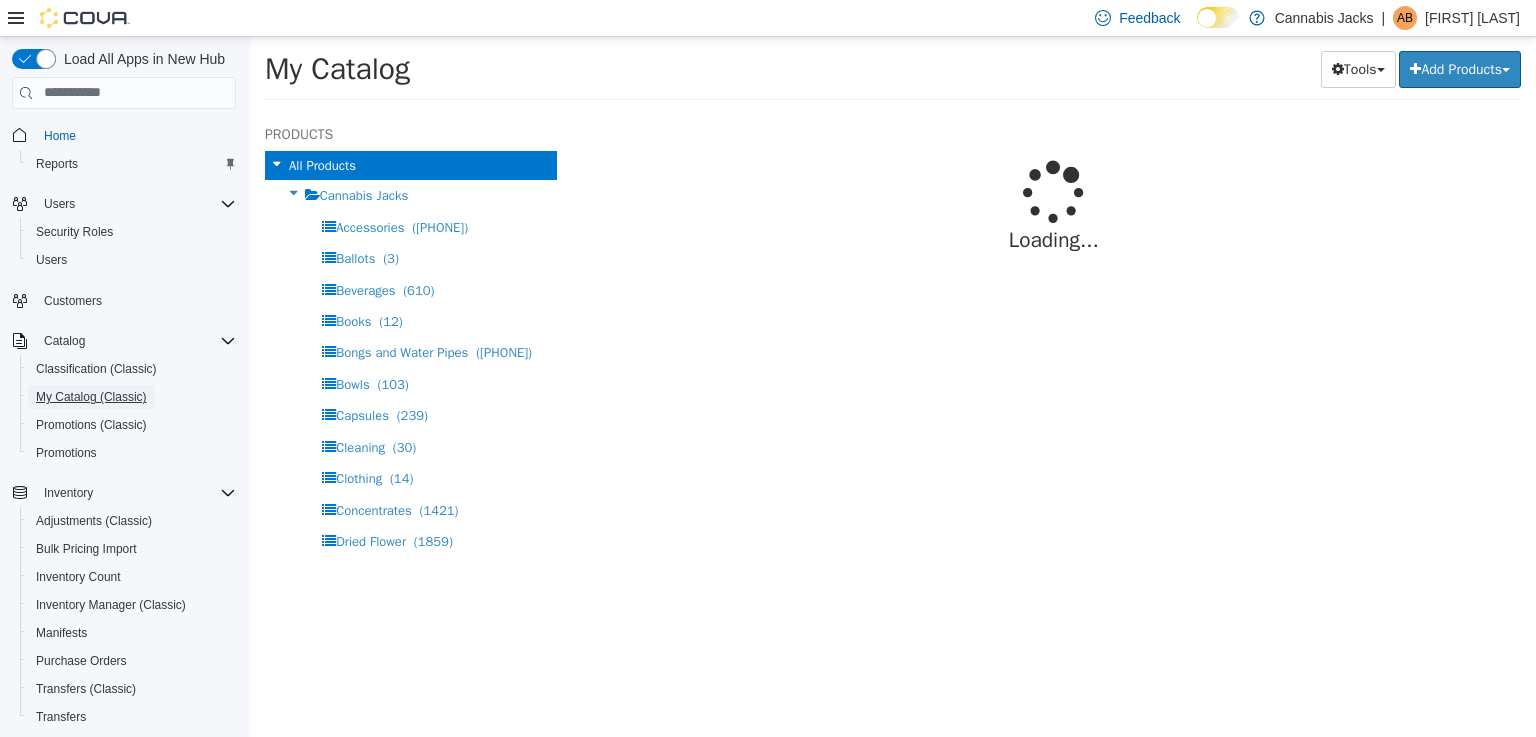 select on "**********" 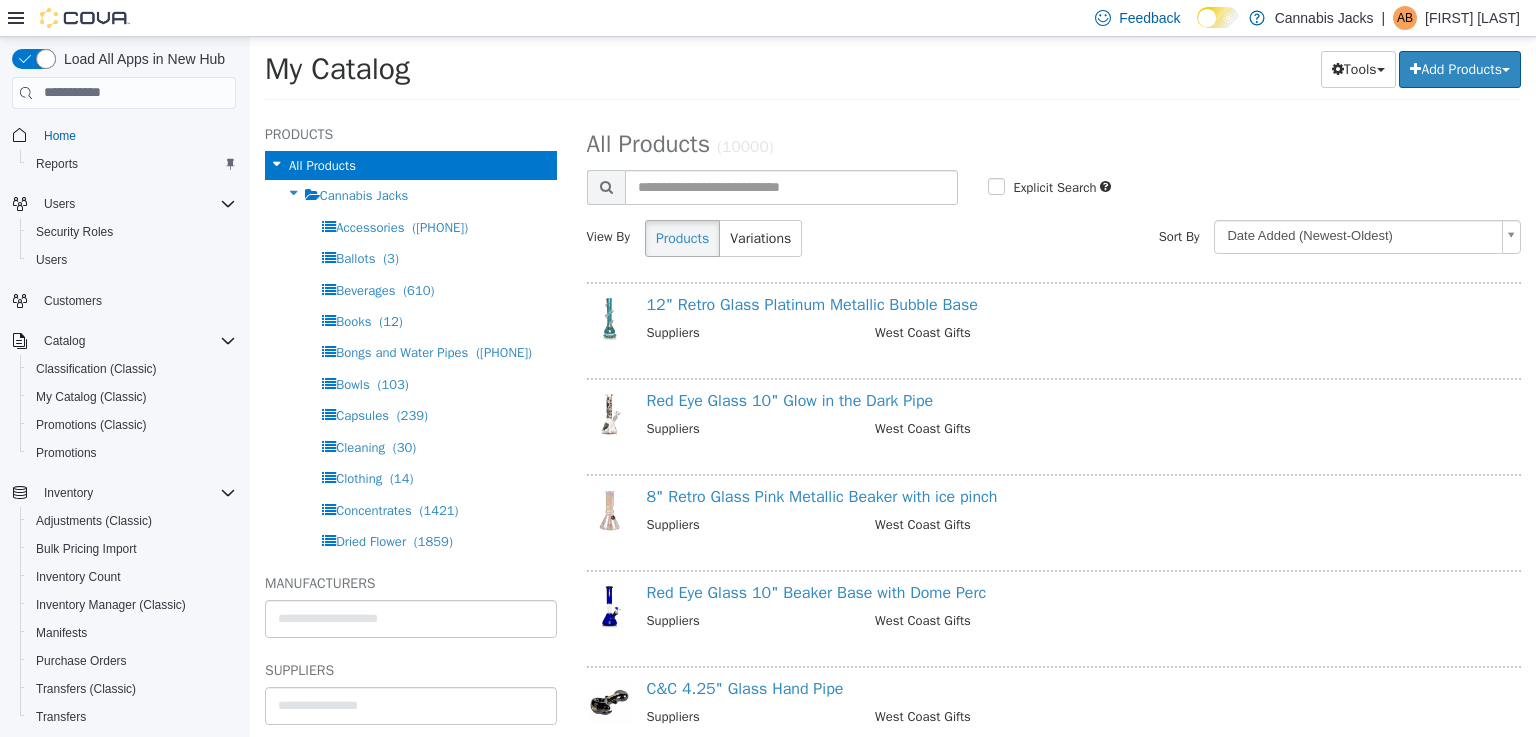 click at bounding box center [792, 186] 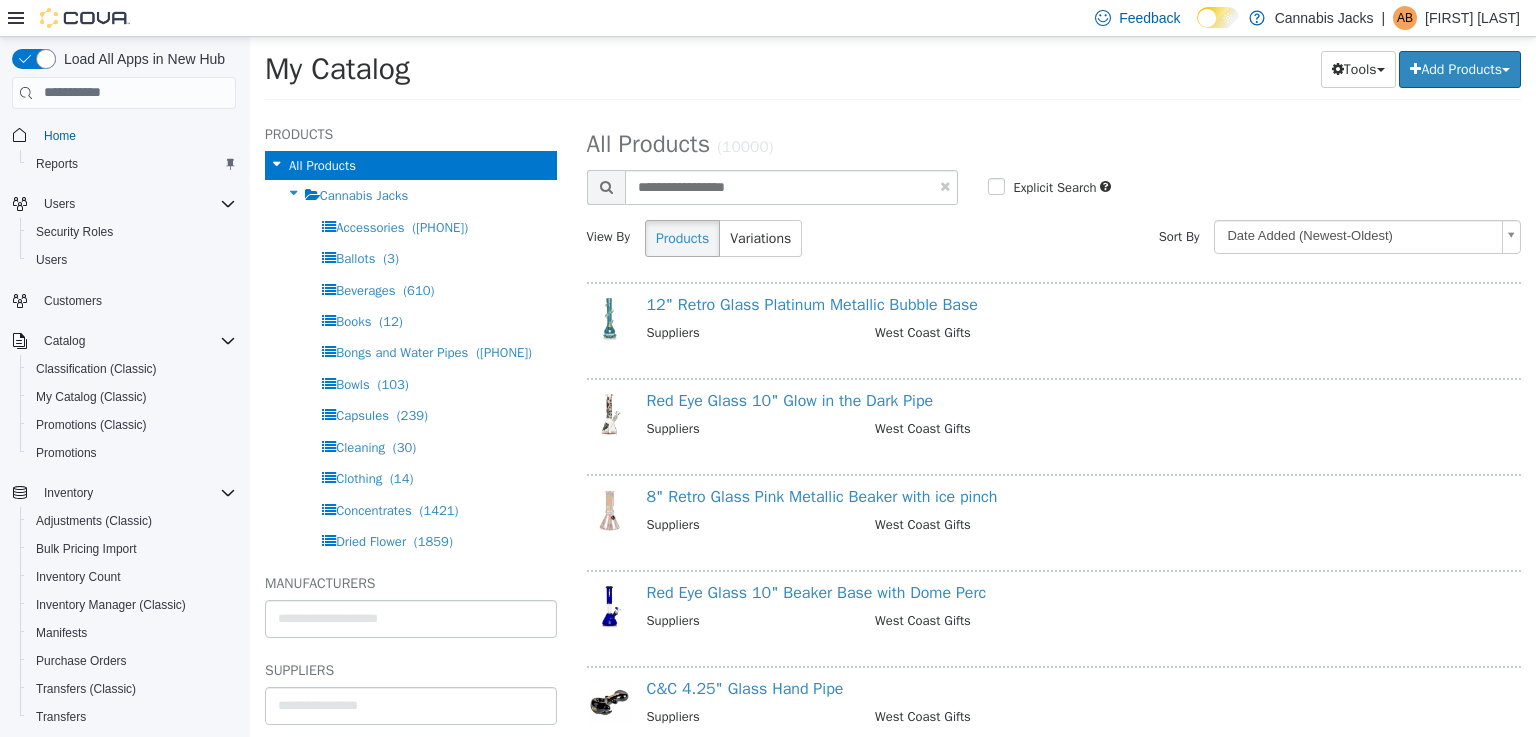 type on "**********" 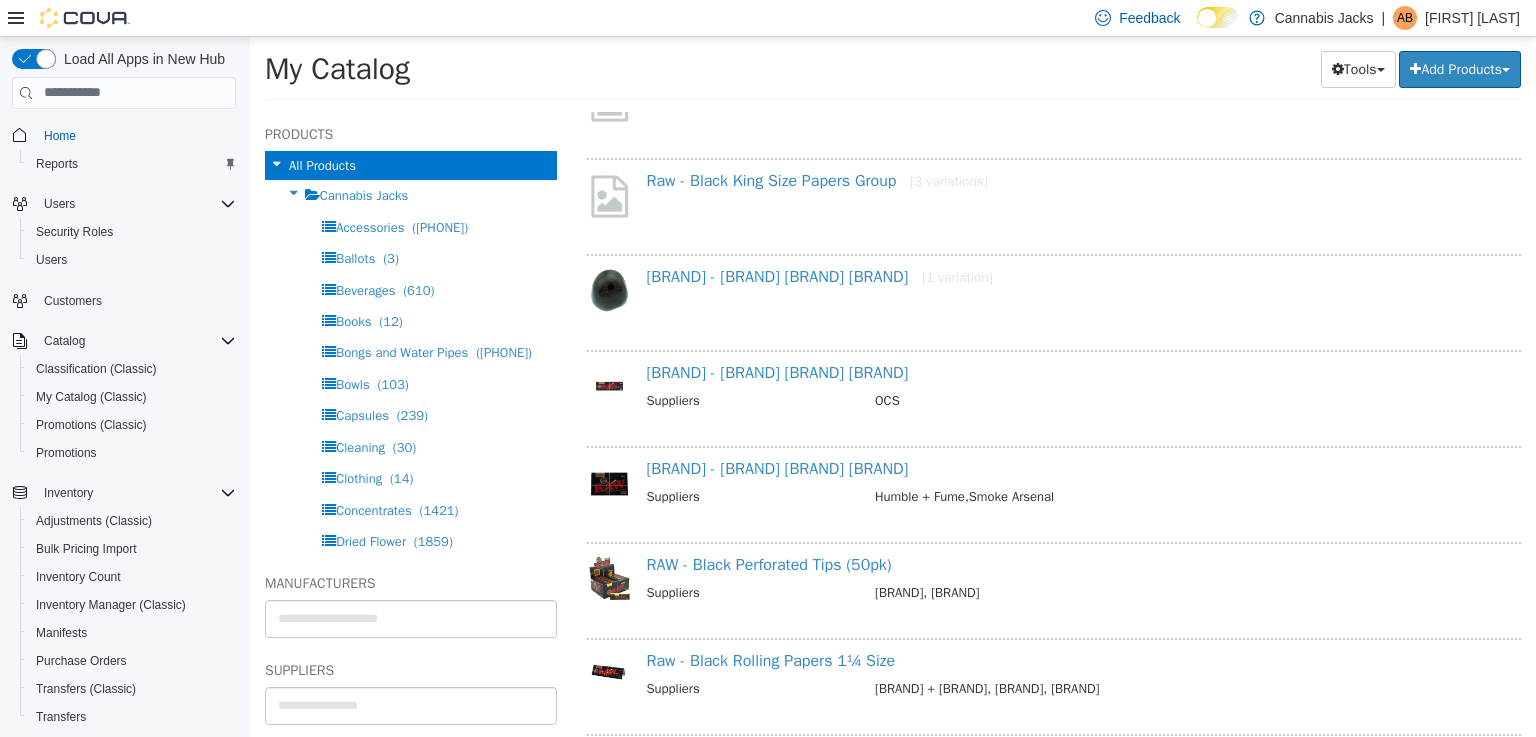 scroll, scrollTop: 1200, scrollLeft: 0, axis: vertical 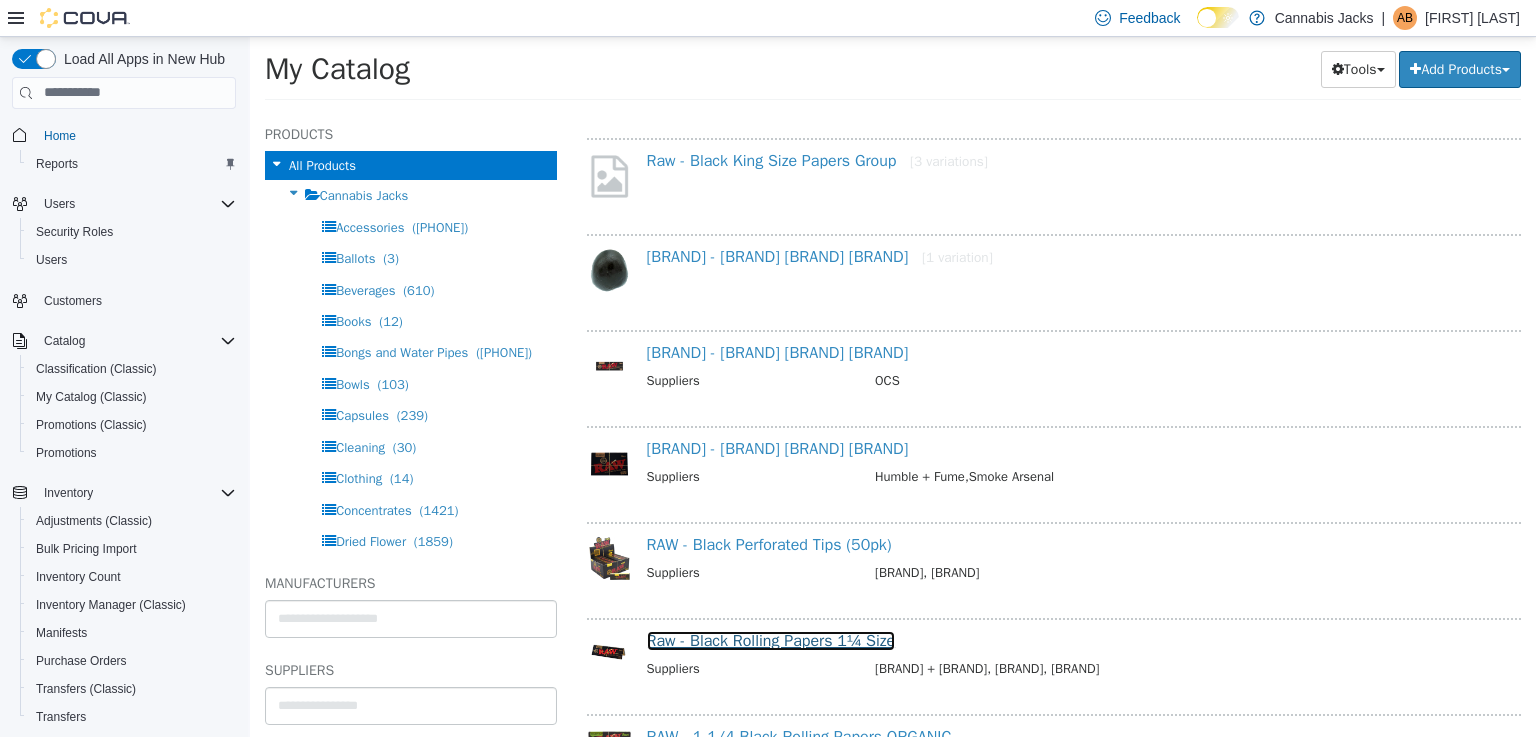 click on "Raw - Black Rolling Papers 1¼ Size" at bounding box center (771, 640) 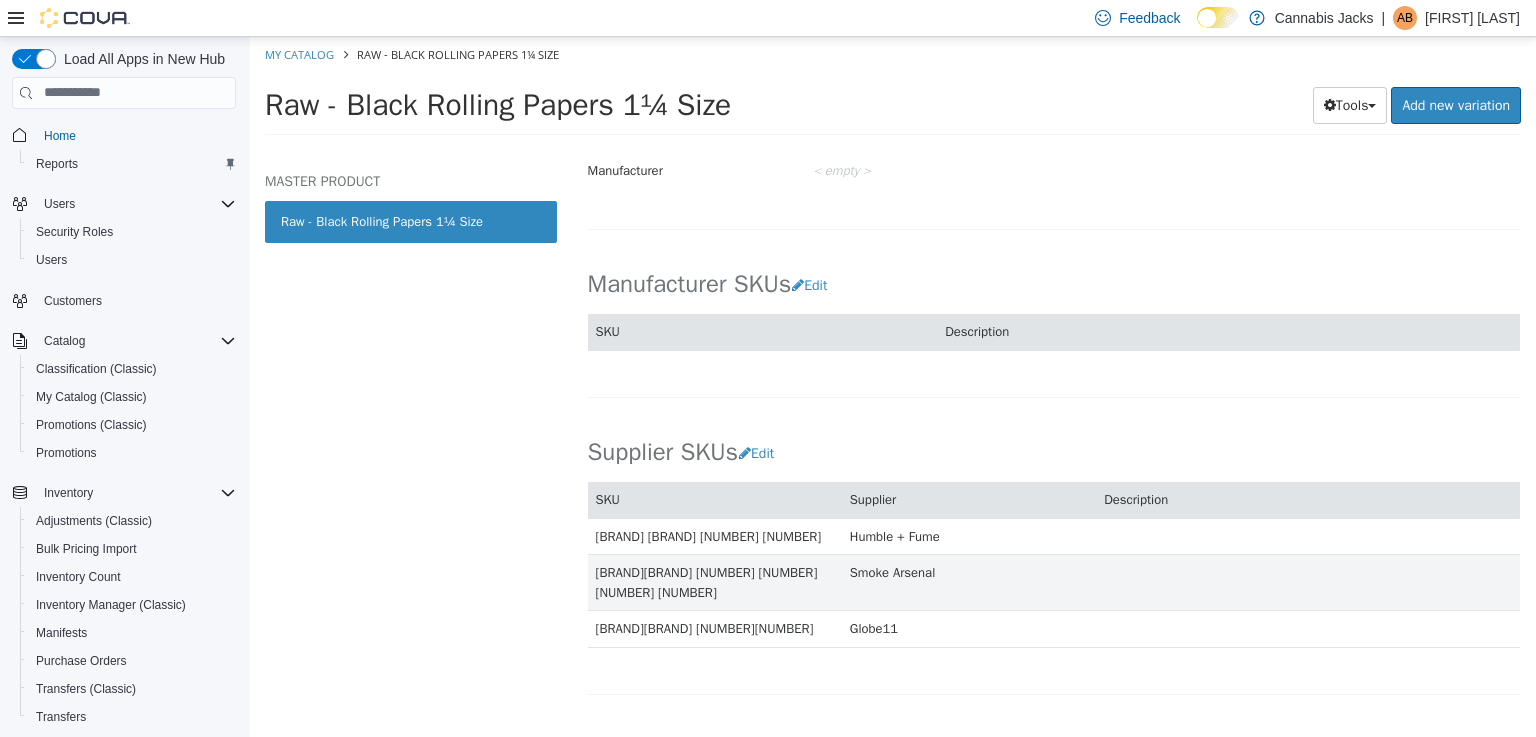 scroll, scrollTop: 1100, scrollLeft: 0, axis: vertical 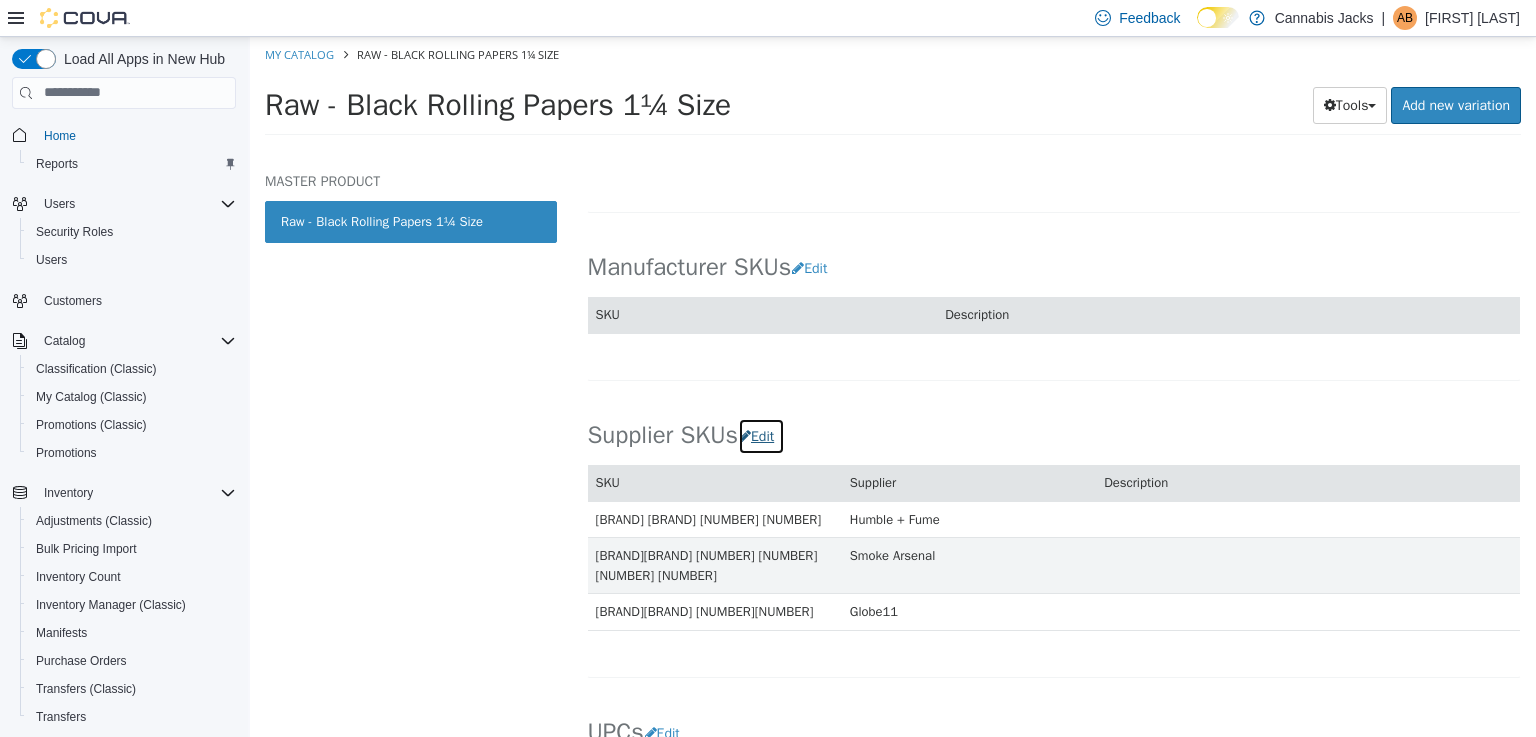 click on "Edit" at bounding box center (761, 435) 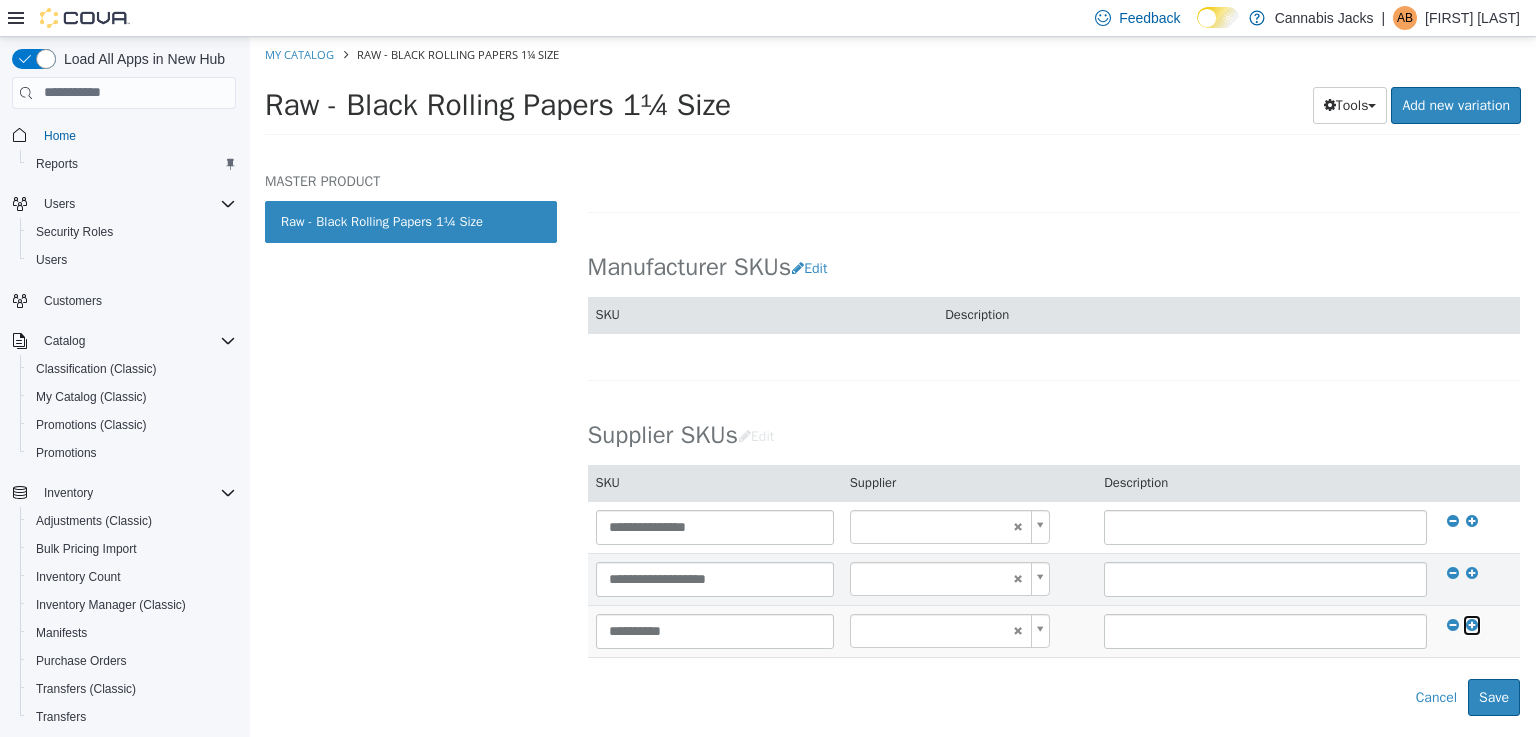 click at bounding box center [1472, 624] 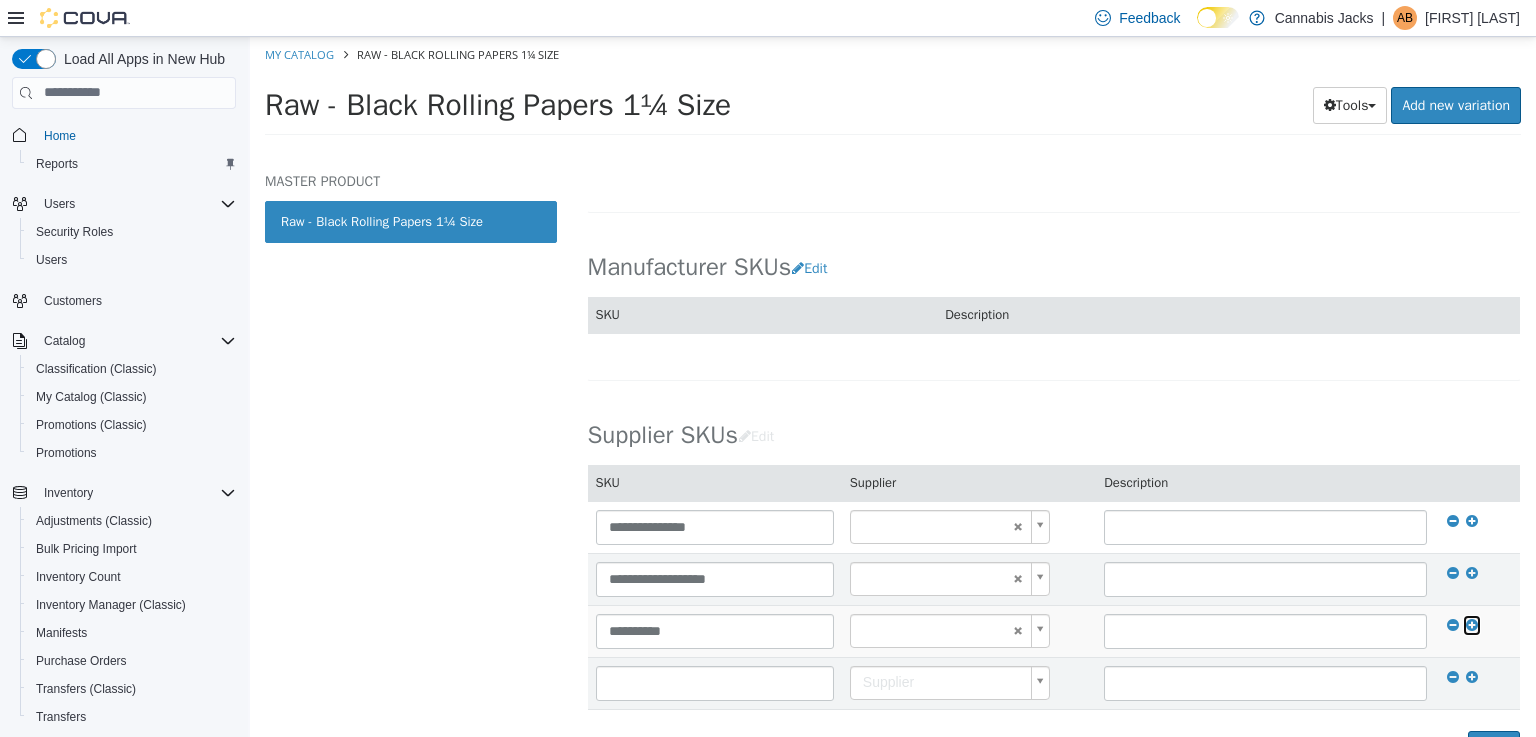 type on "******" 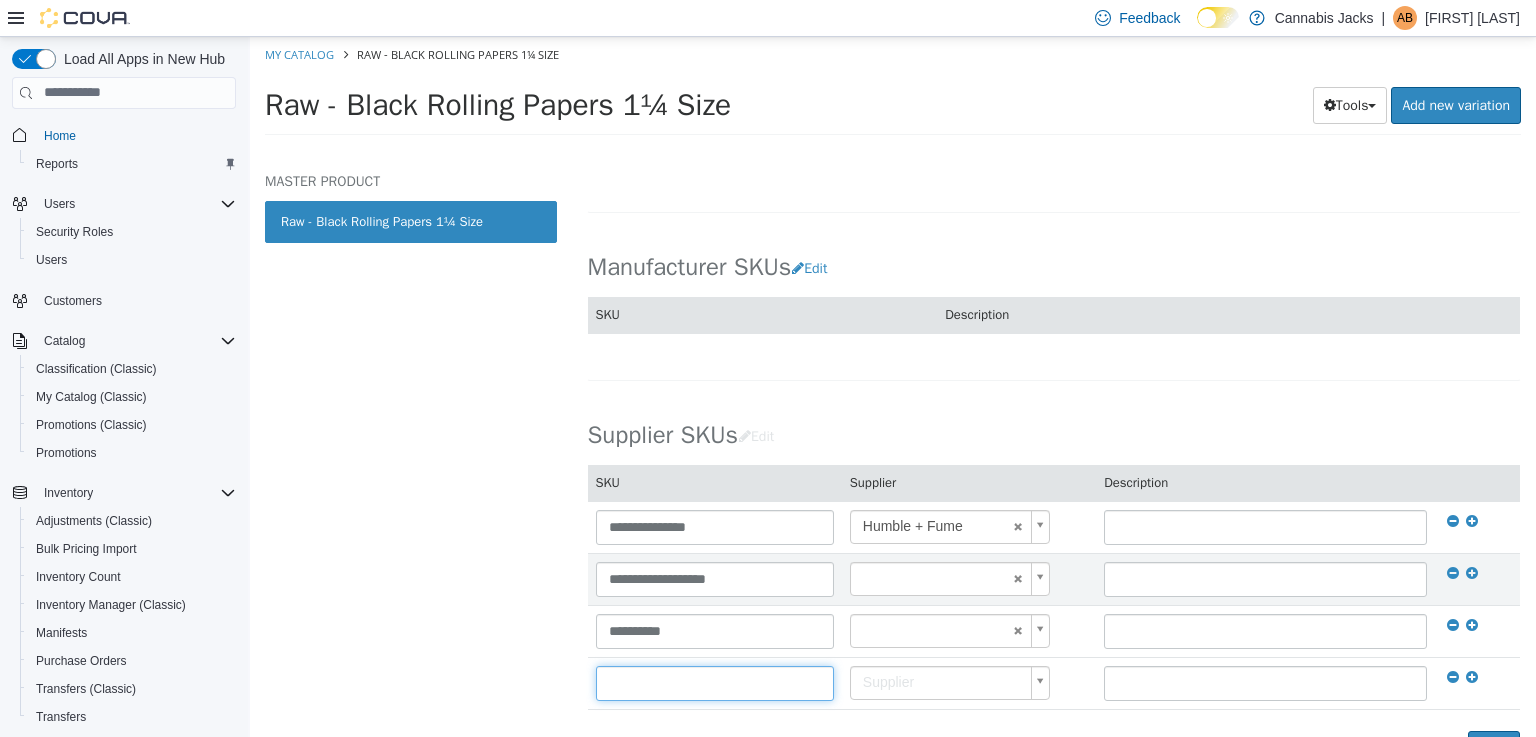 click at bounding box center [715, 682] 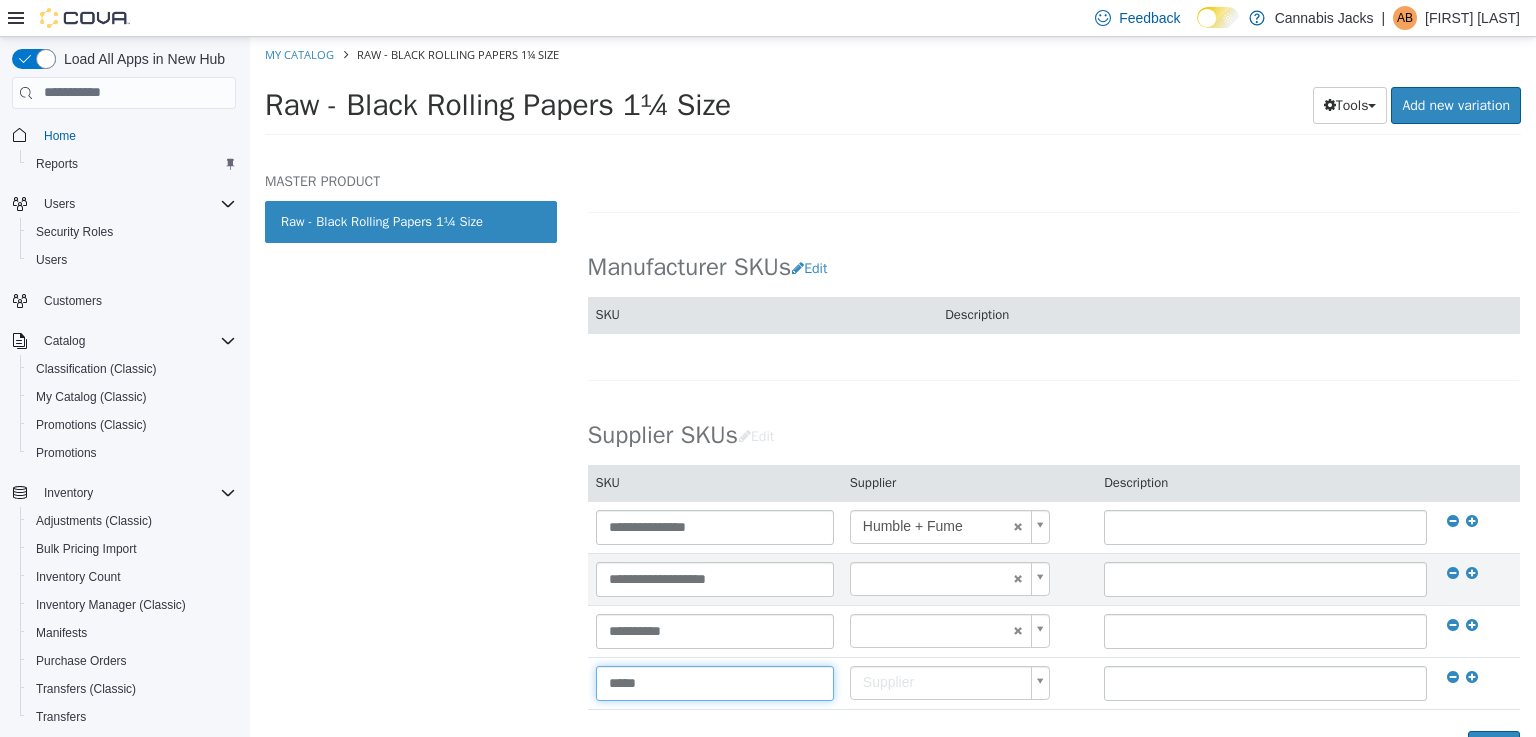 type on "******" 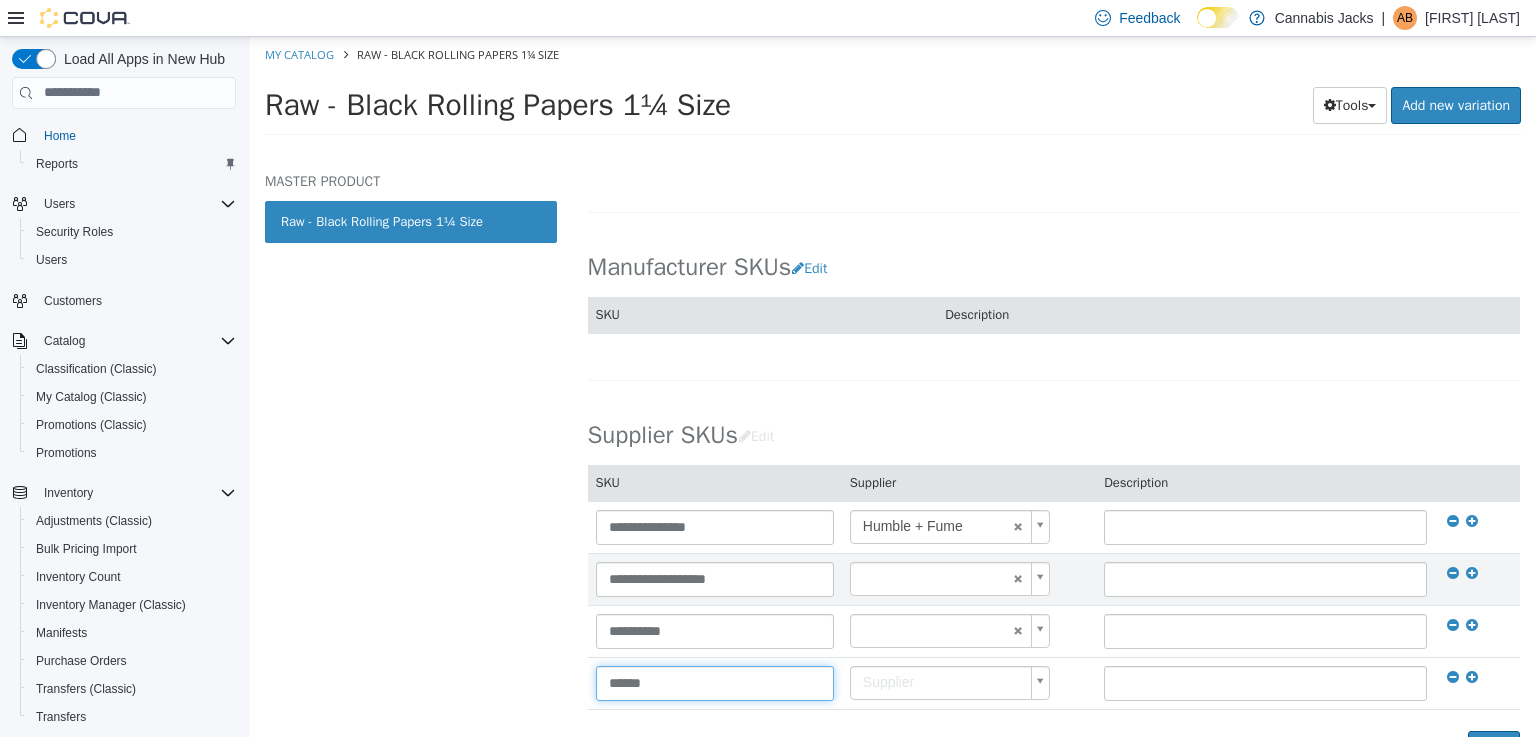 type on "******" 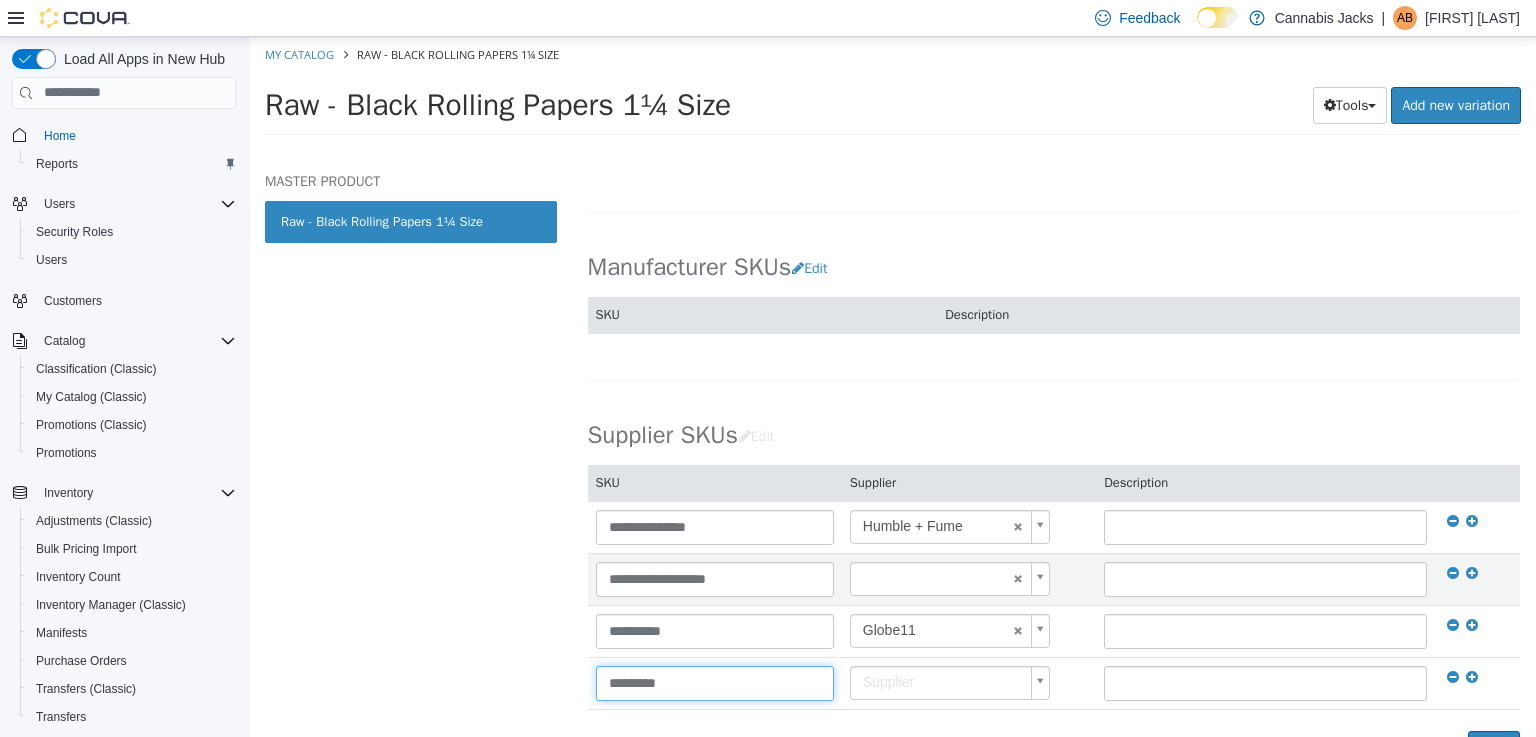 type on "*********" 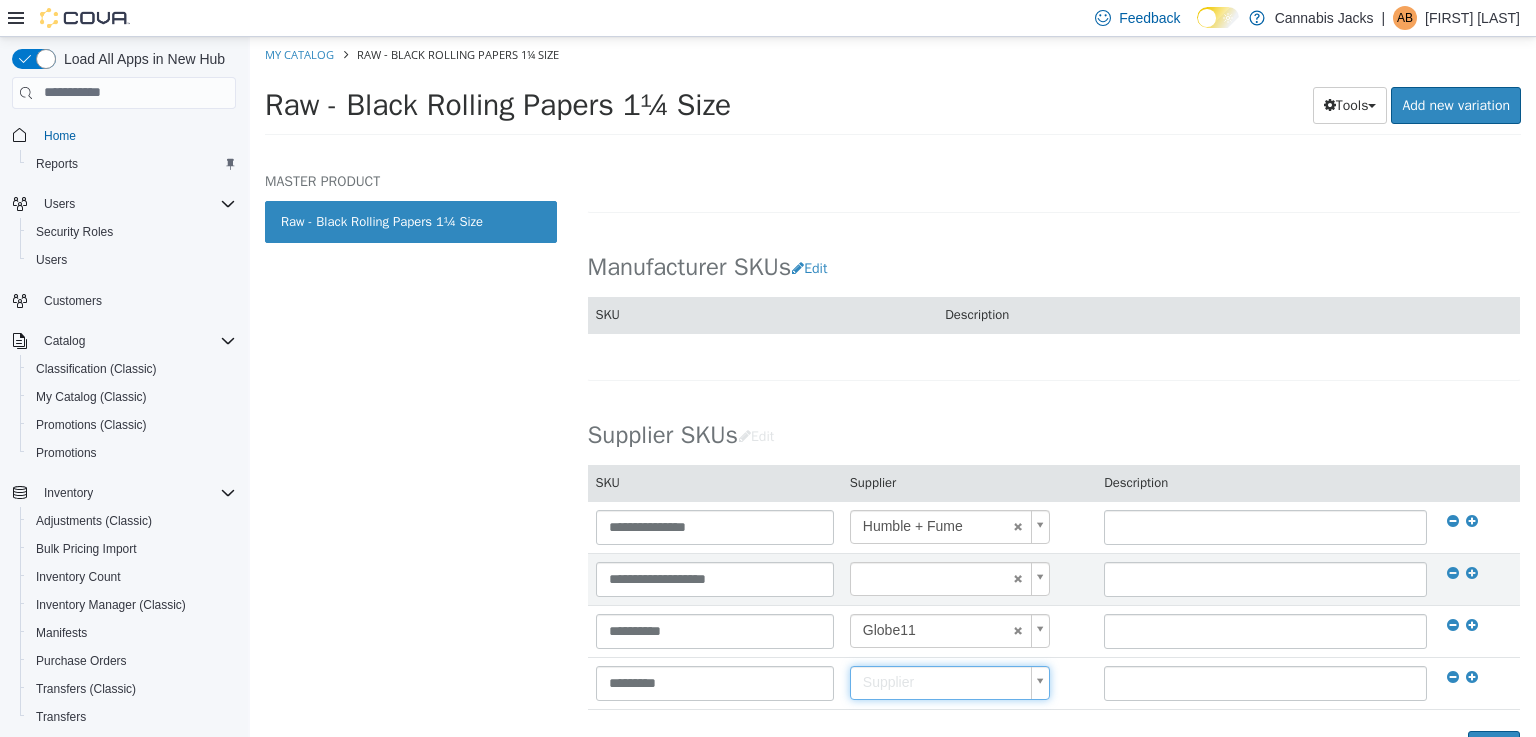 type on "*" 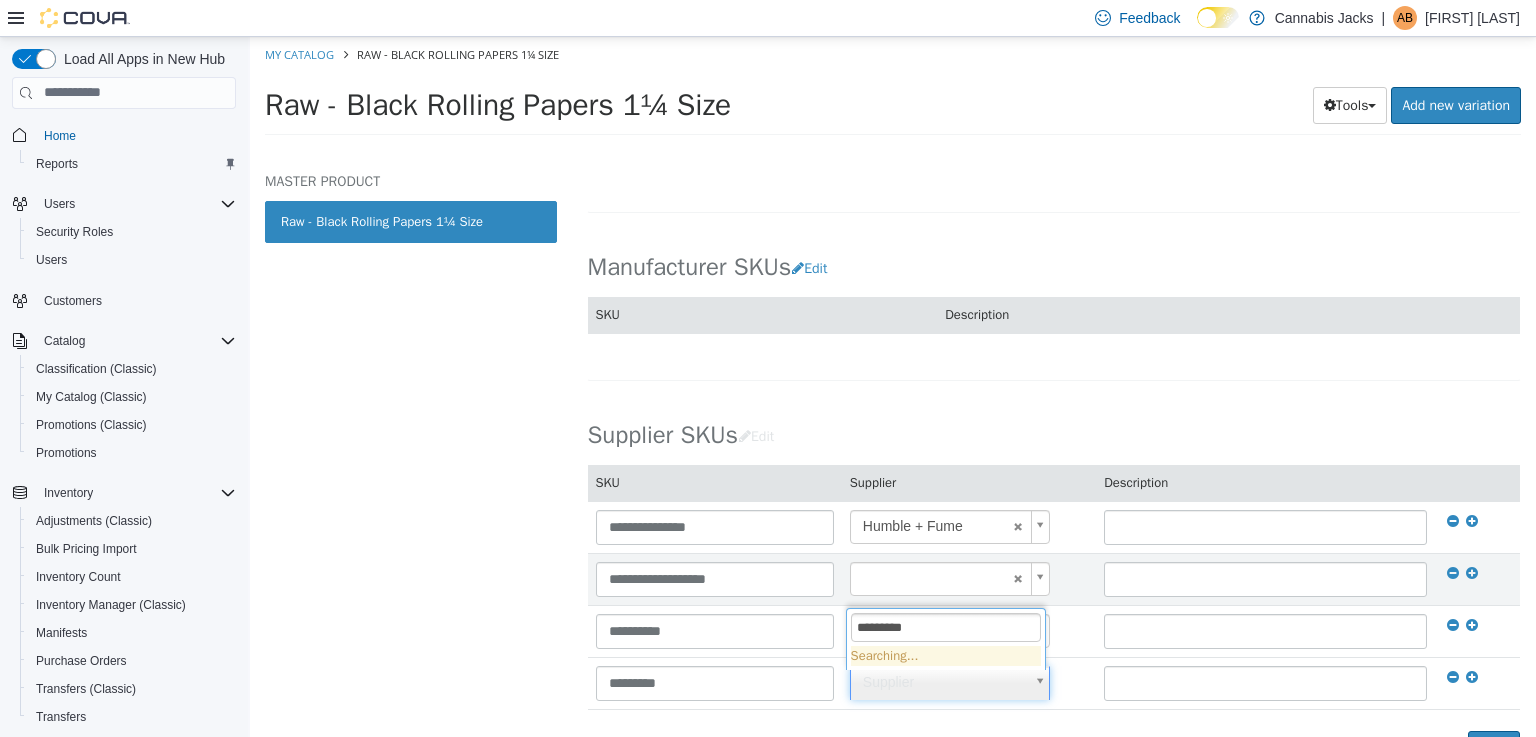 type on "**********" 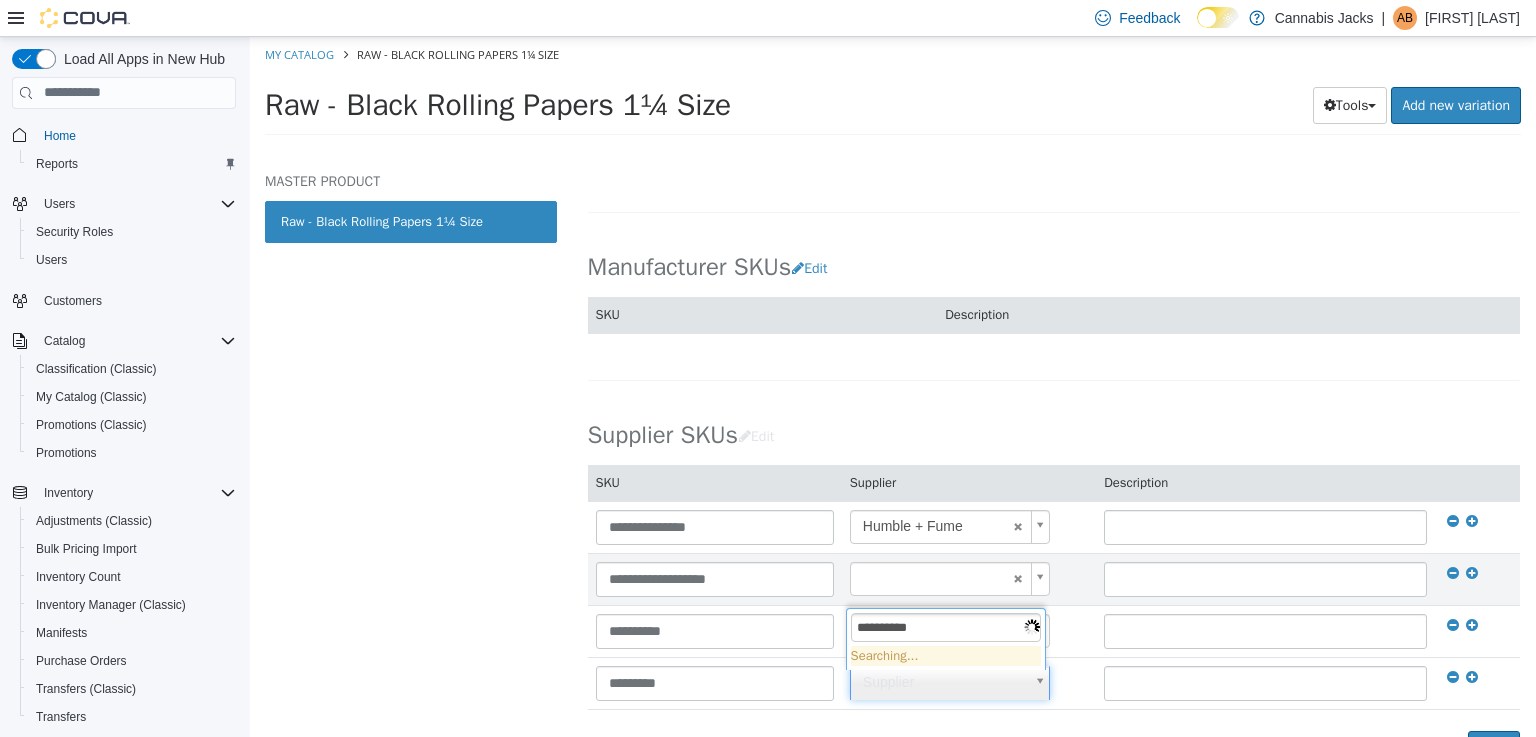 type on "******" 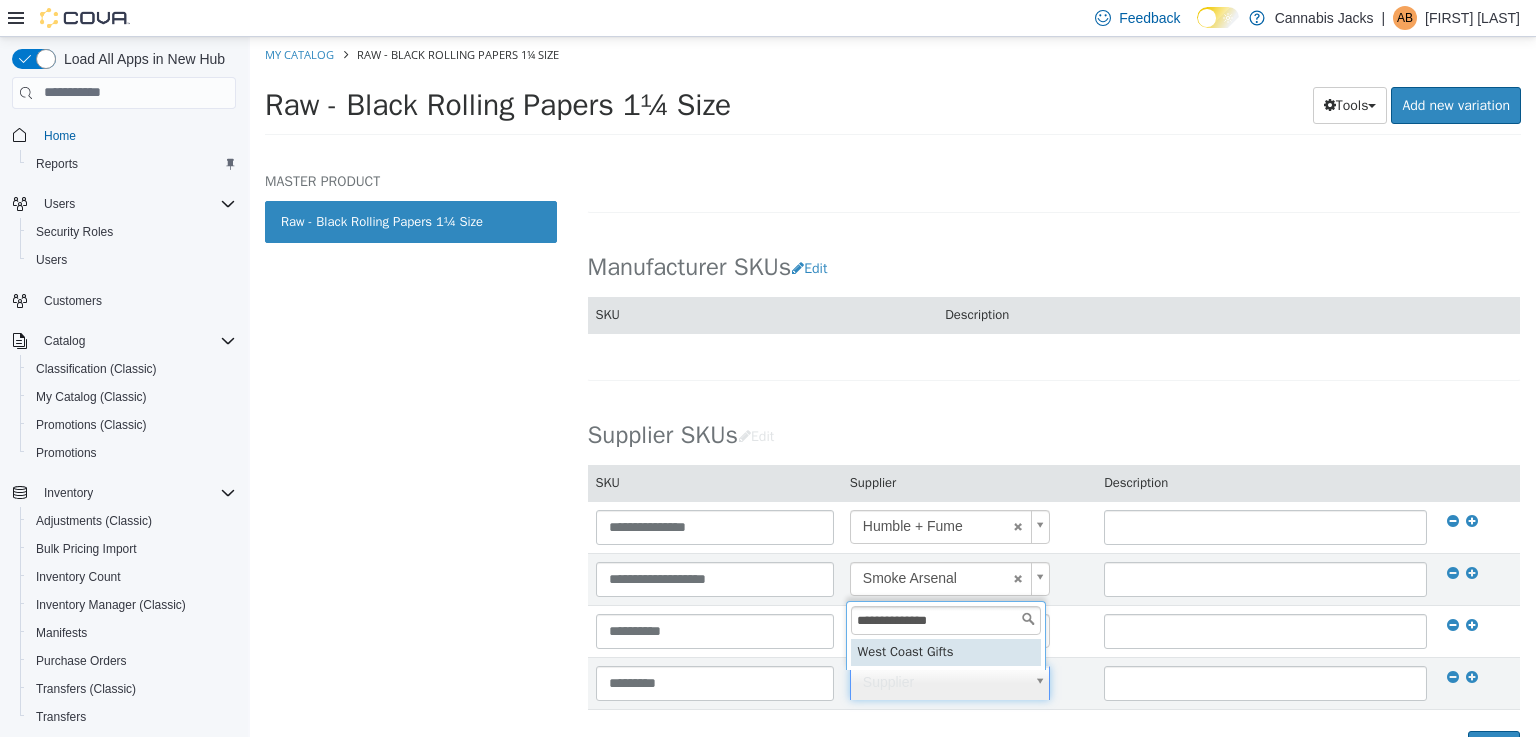 type on "**********" 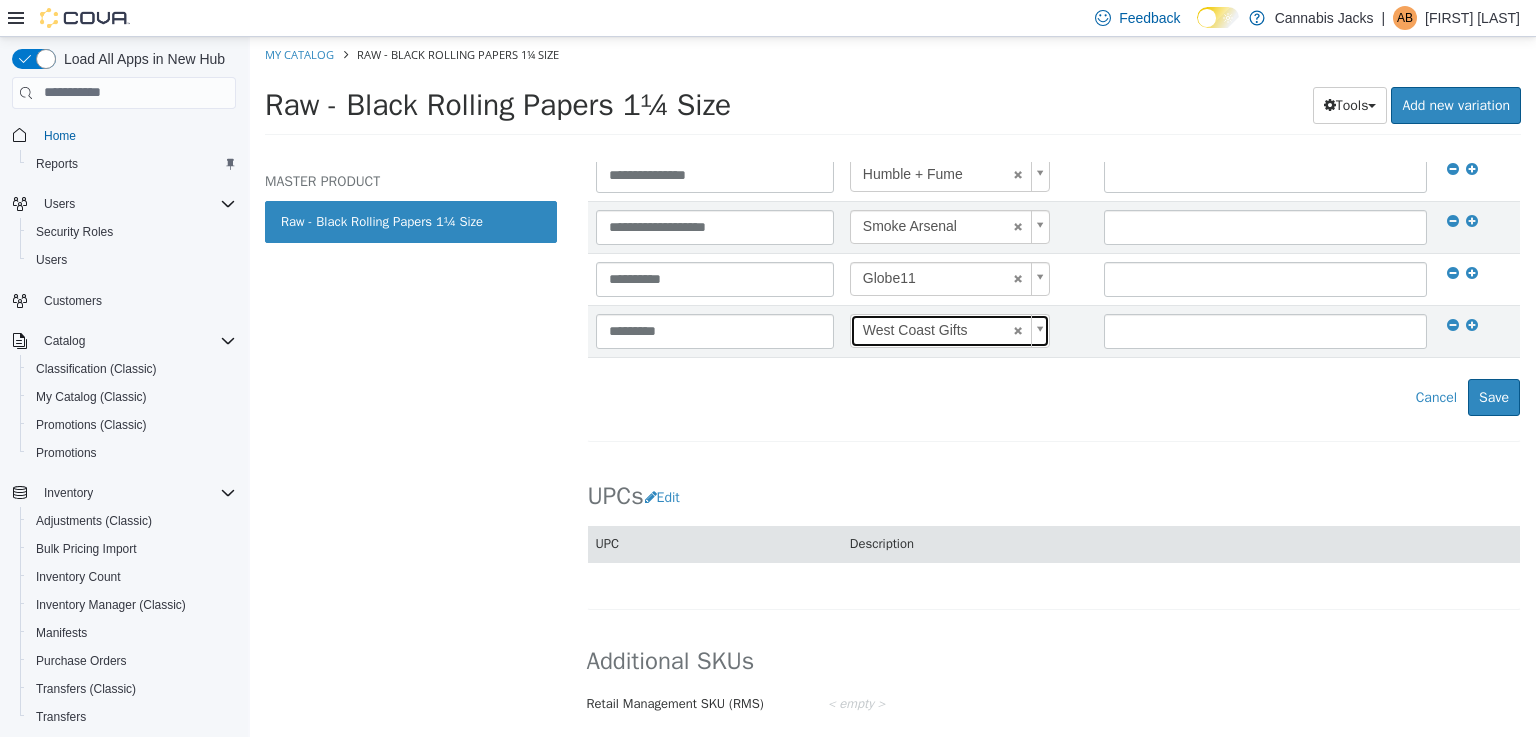 scroll, scrollTop: 1453, scrollLeft: 0, axis: vertical 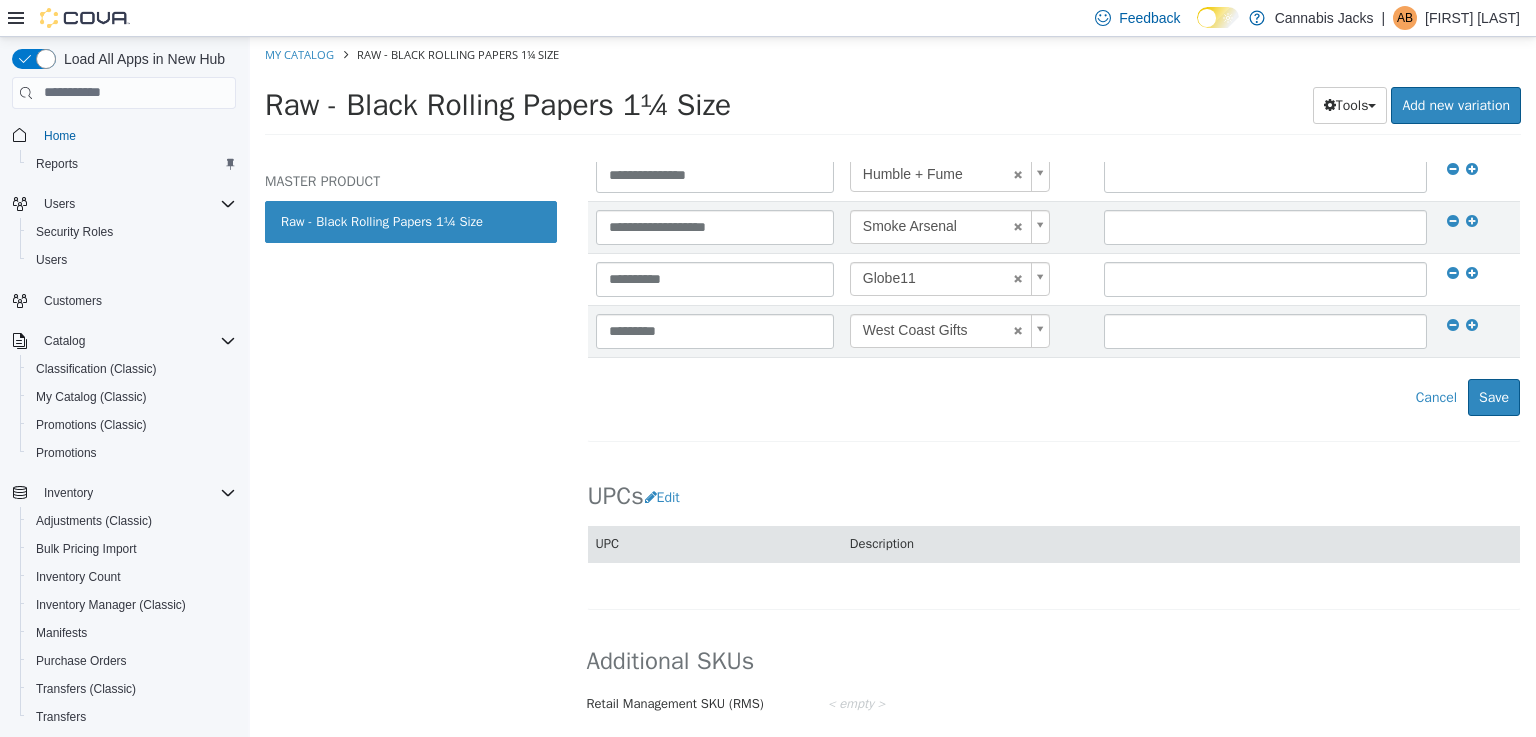 click on "UPCs  Edit UPC Description Cancel Save" at bounding box center (1054, 509) 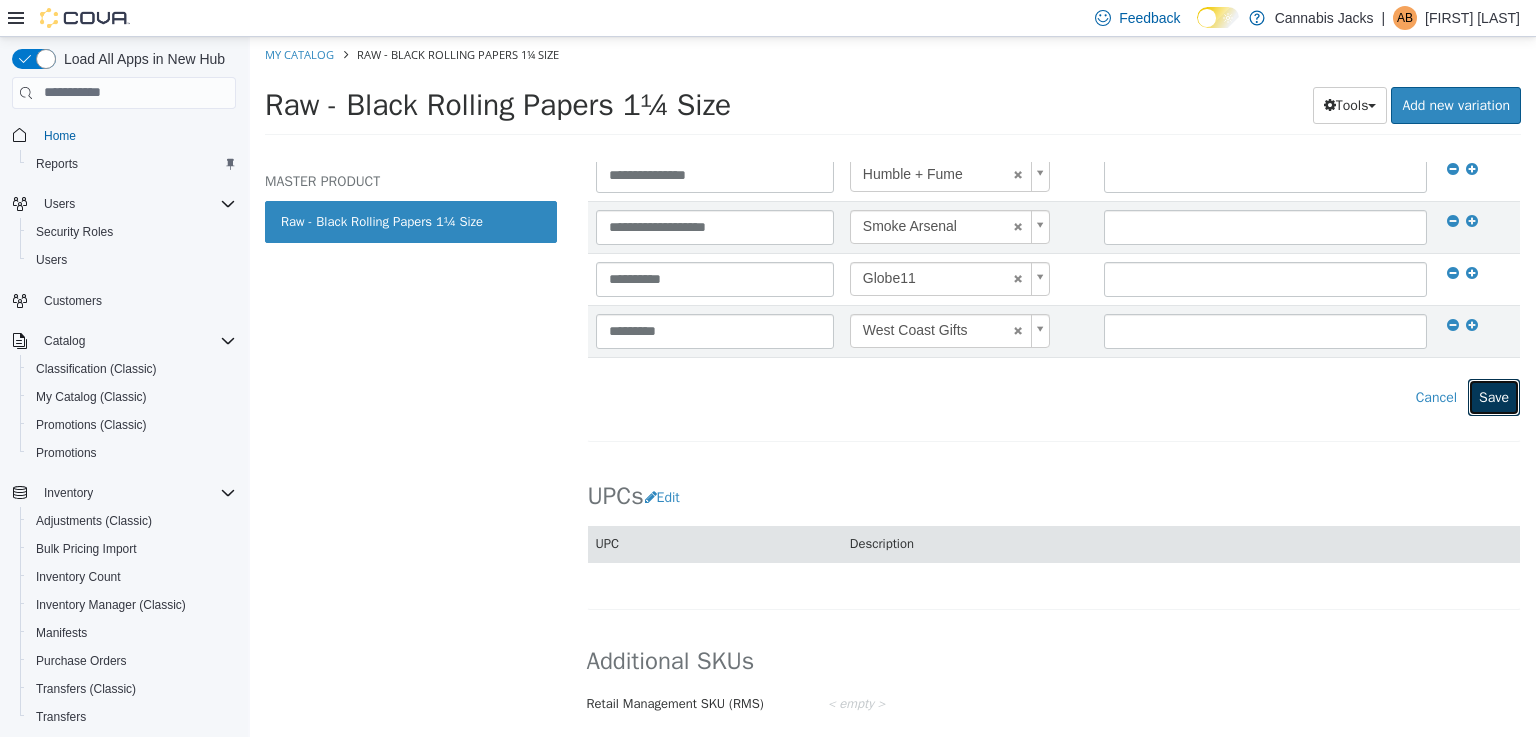 click on "Save" at bounding box center [1494, 396] 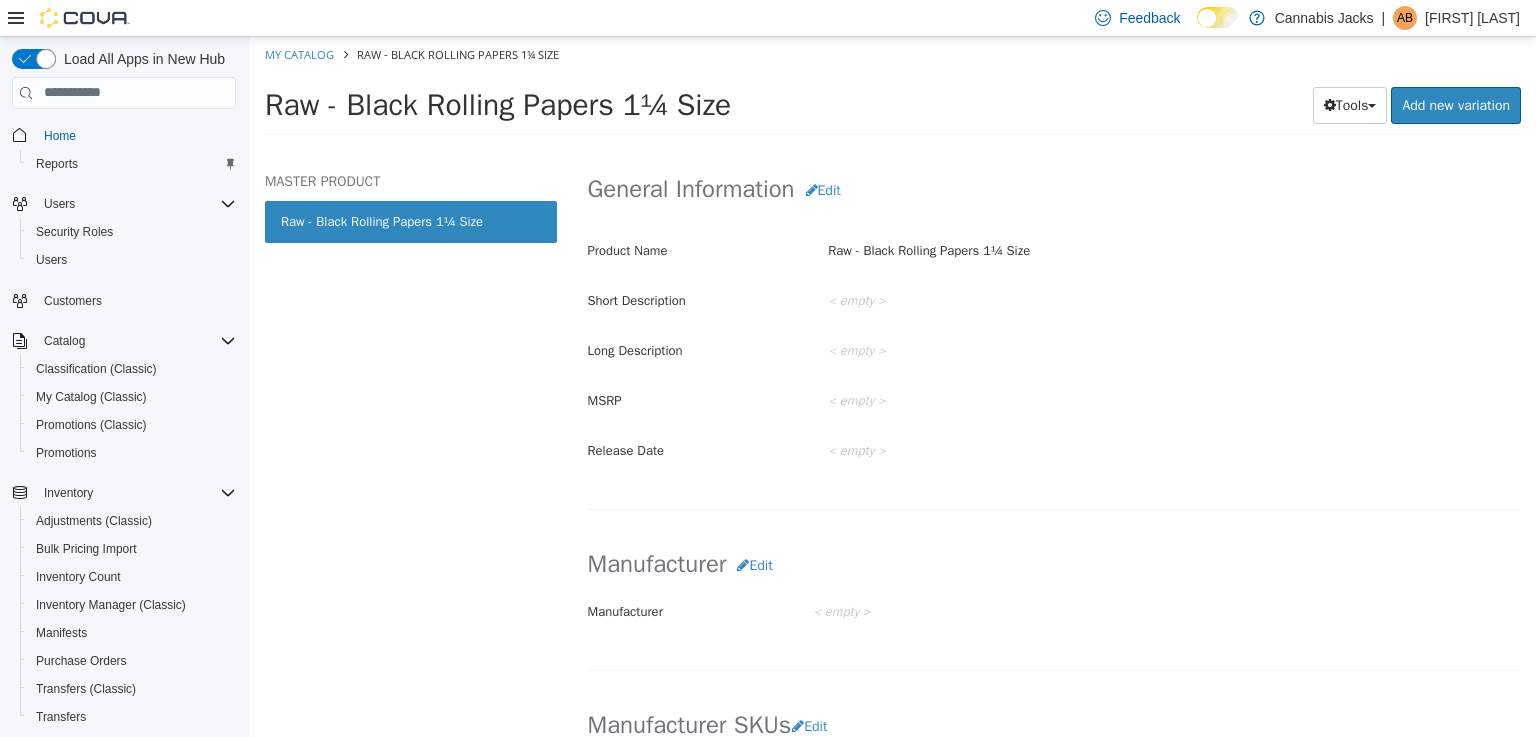 scroll, scrollTop: 0, scrollLeft: 0, axis: both 